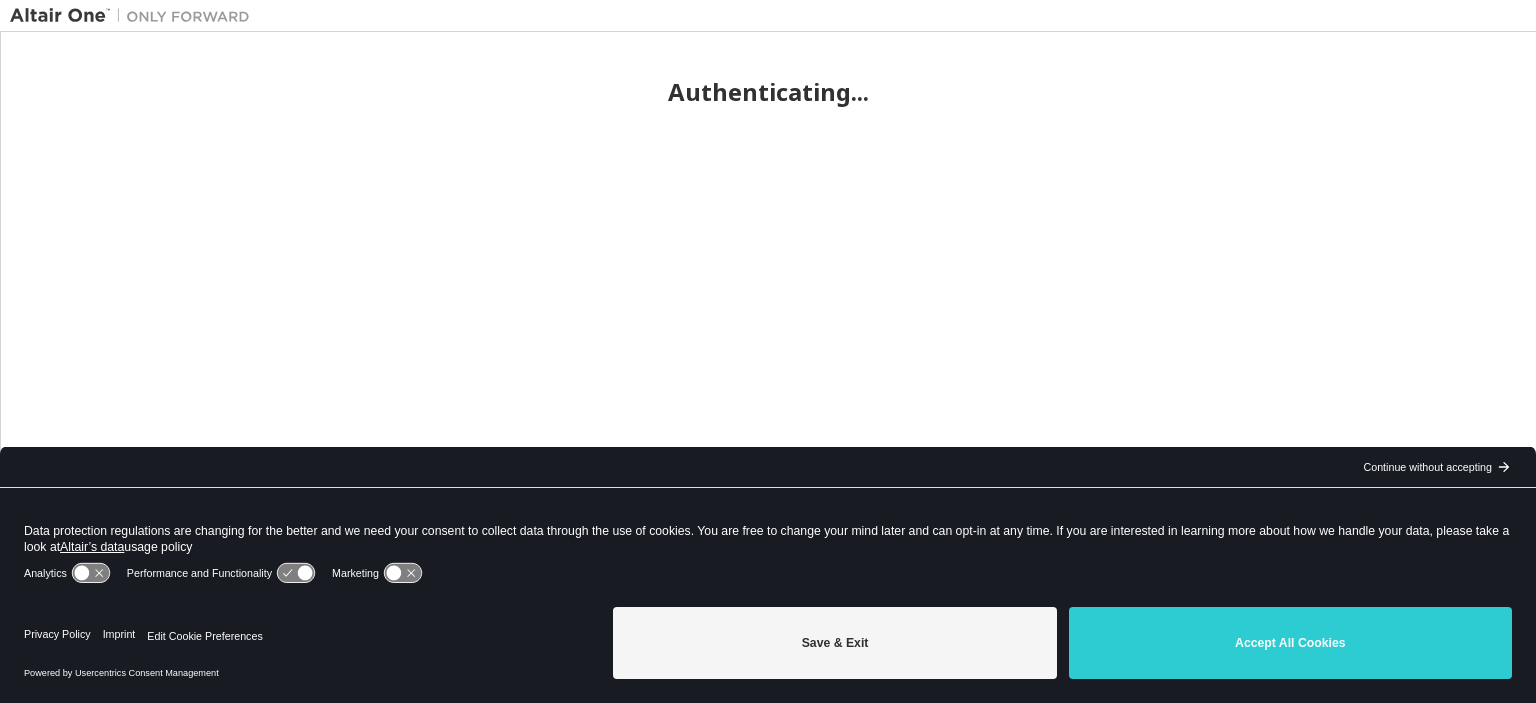 scroll, scrollTop: 0, scrollLeft: 0, axis: both 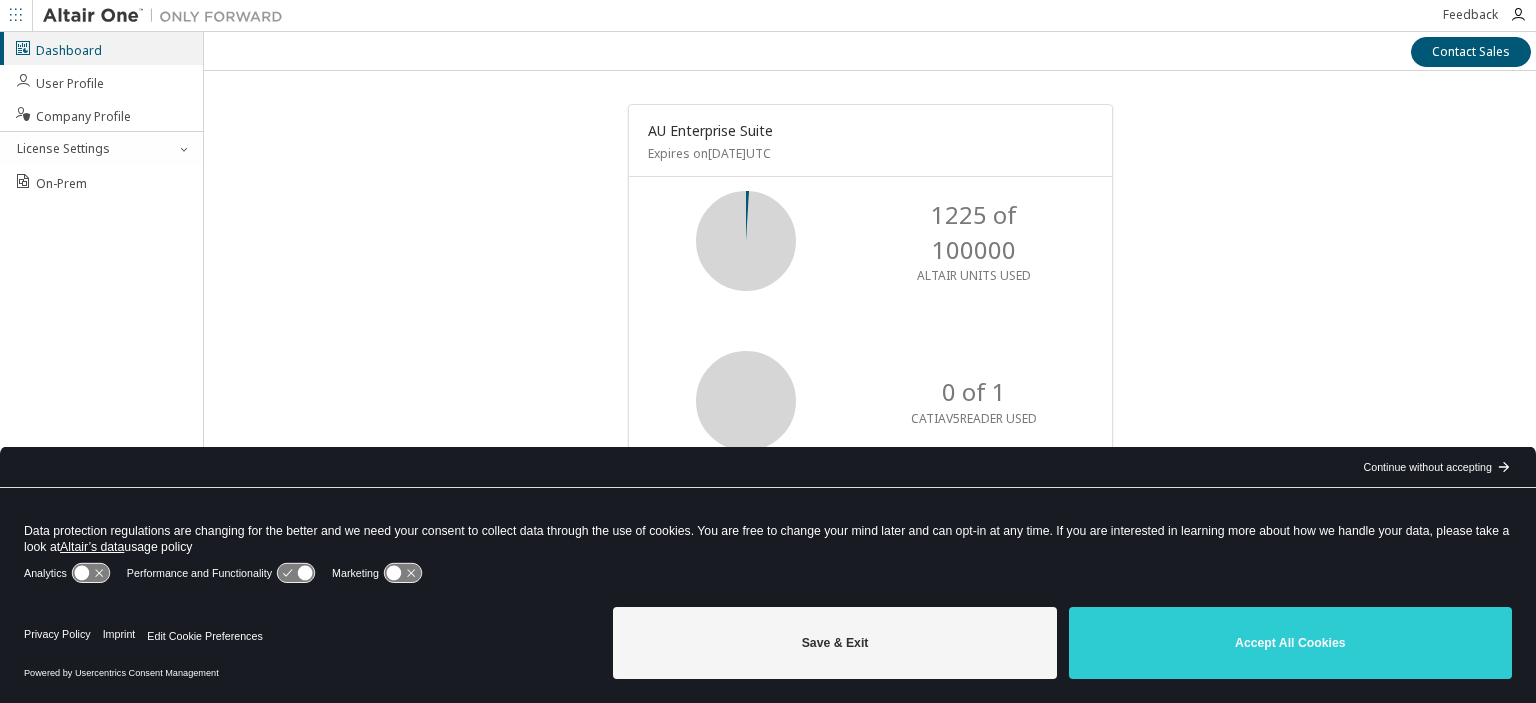 drag, startPoint x: 818, startPoint y: 646, endPoint x: 750, endPoint y: 621, distance: 72.44998 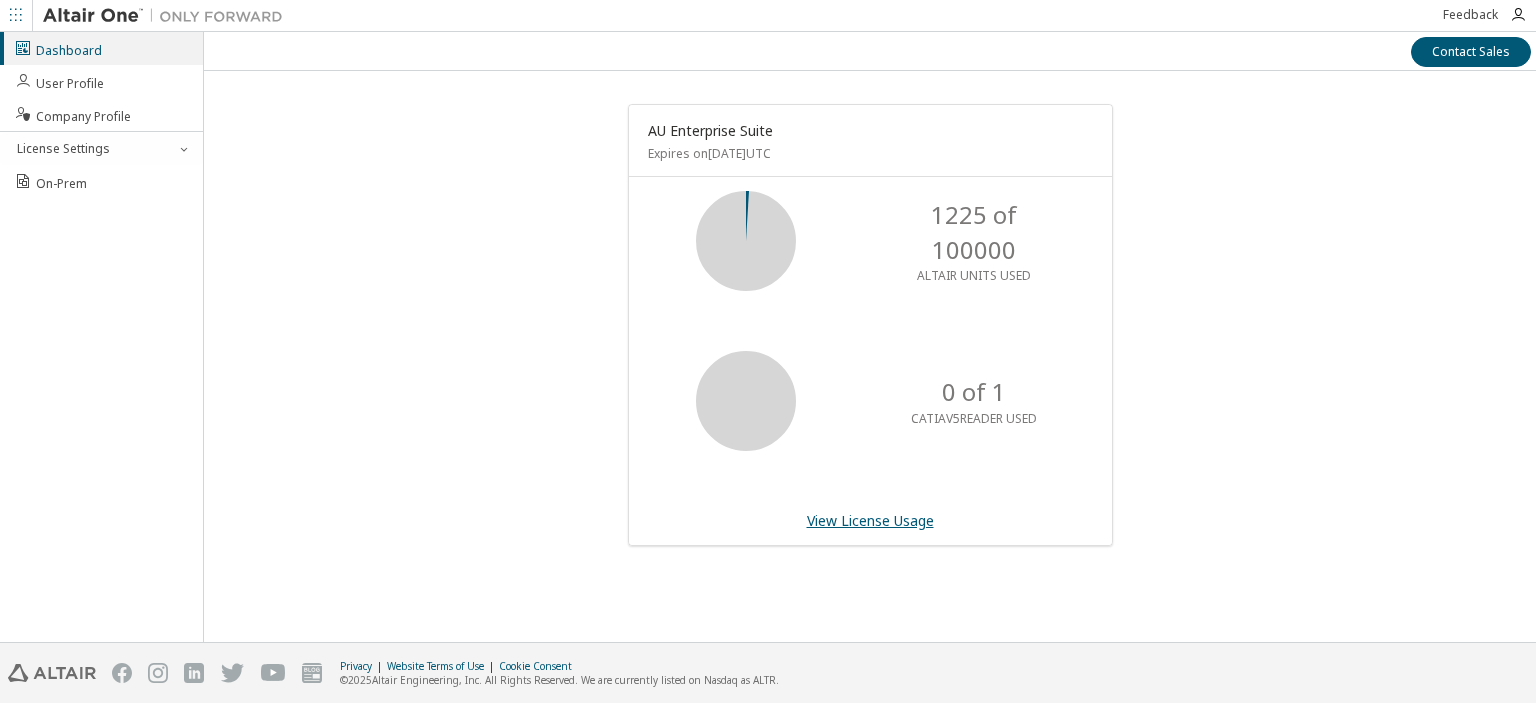 click on "View License Usage" at bounding box center (870, 520) 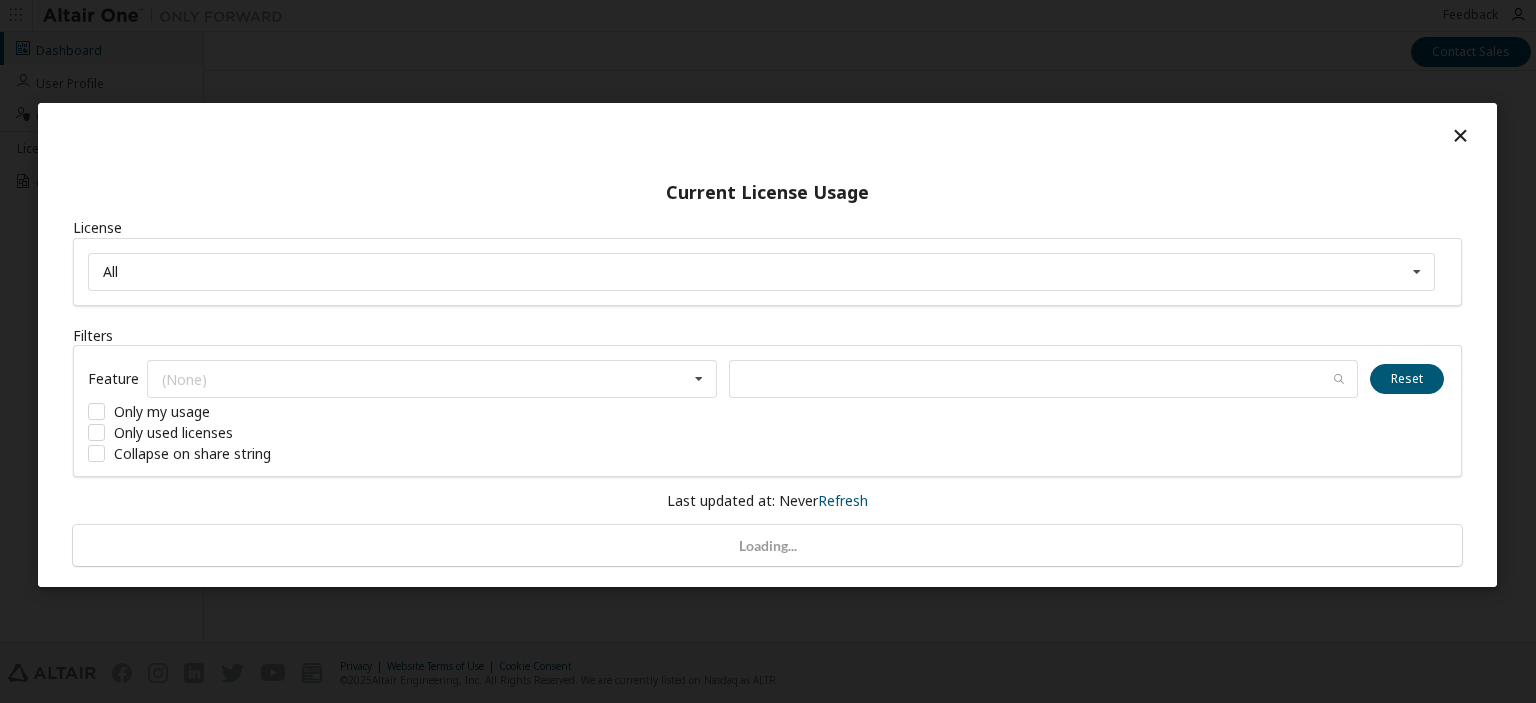 click at bounding box center (1460, 134) 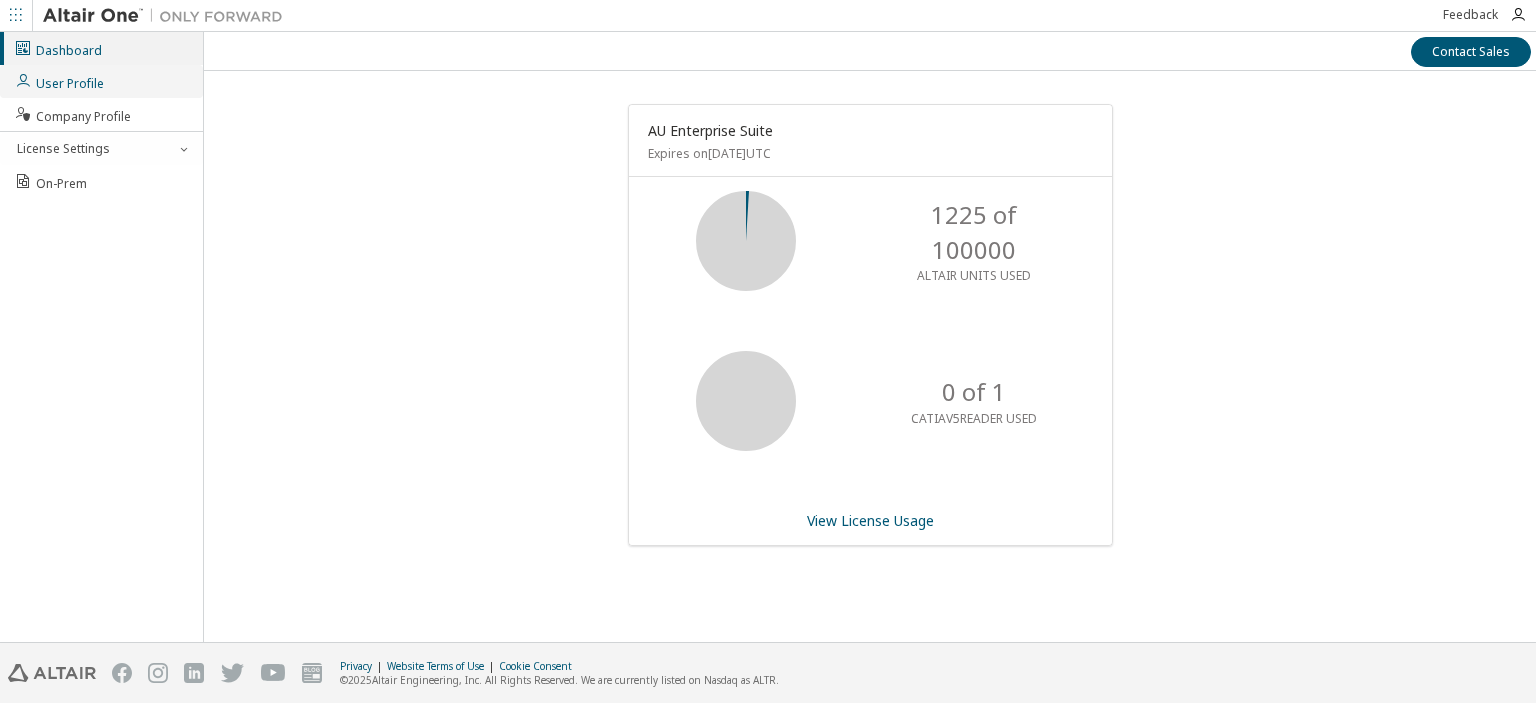 click on "User Profile" at bounding box center [59, 81] 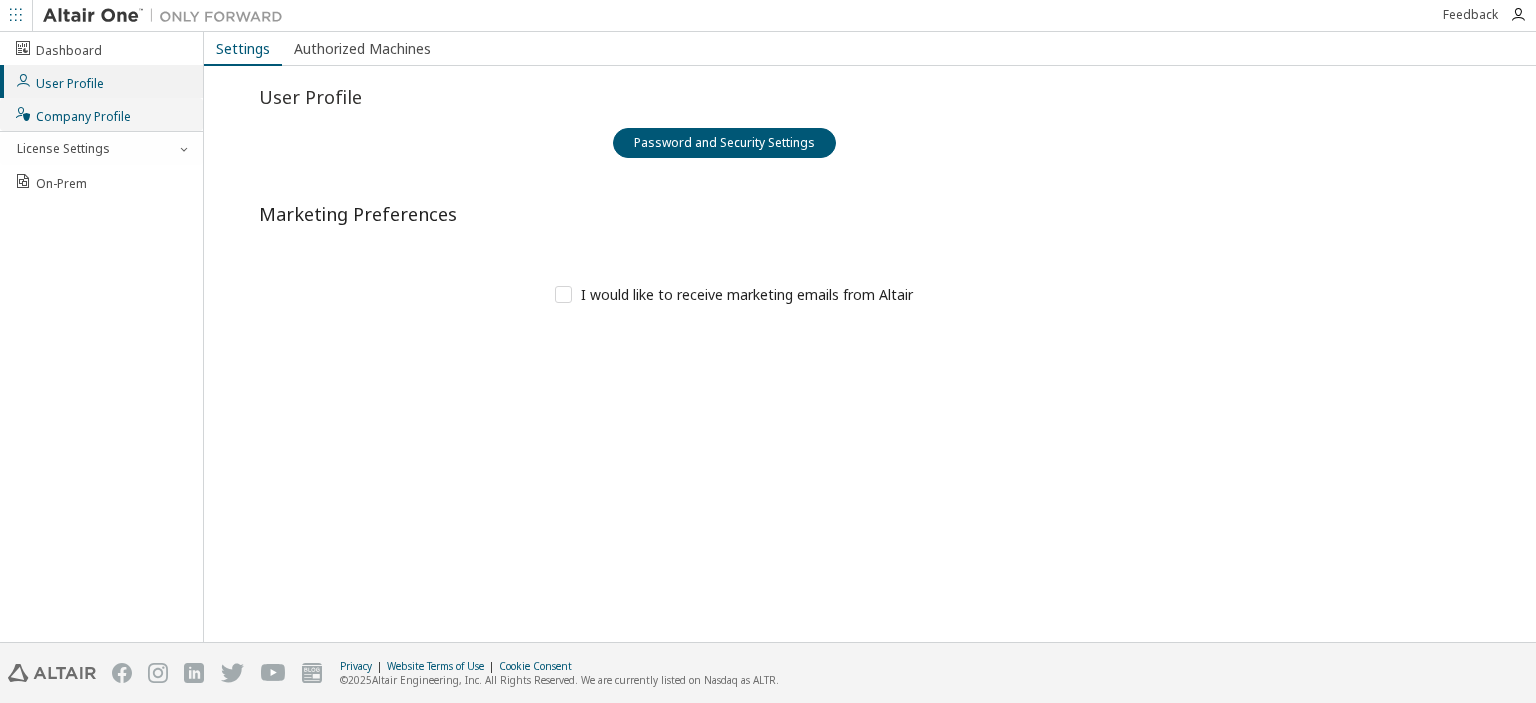 click on "Company Profile" at bounding box center (72, 114) 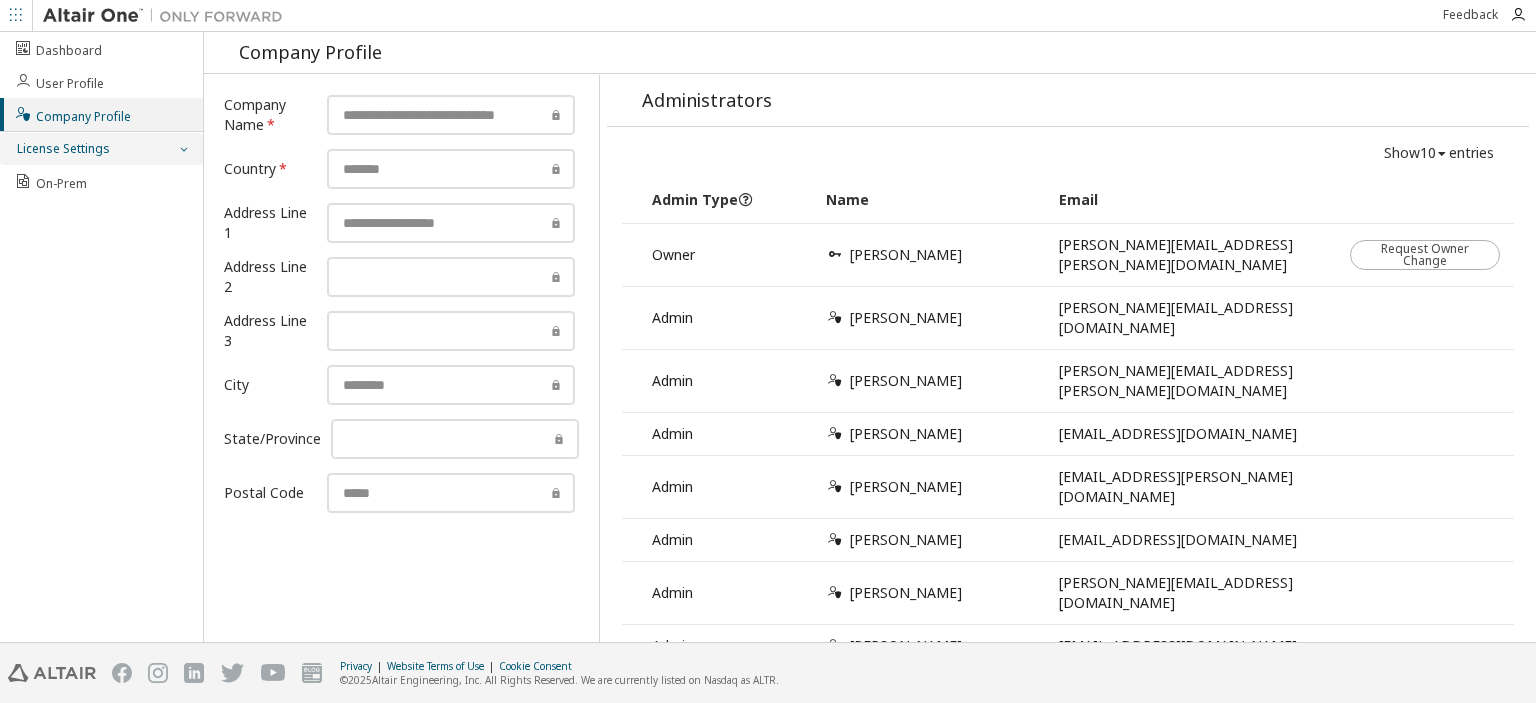 click on "License Settings" at bounding box center (62, 149) 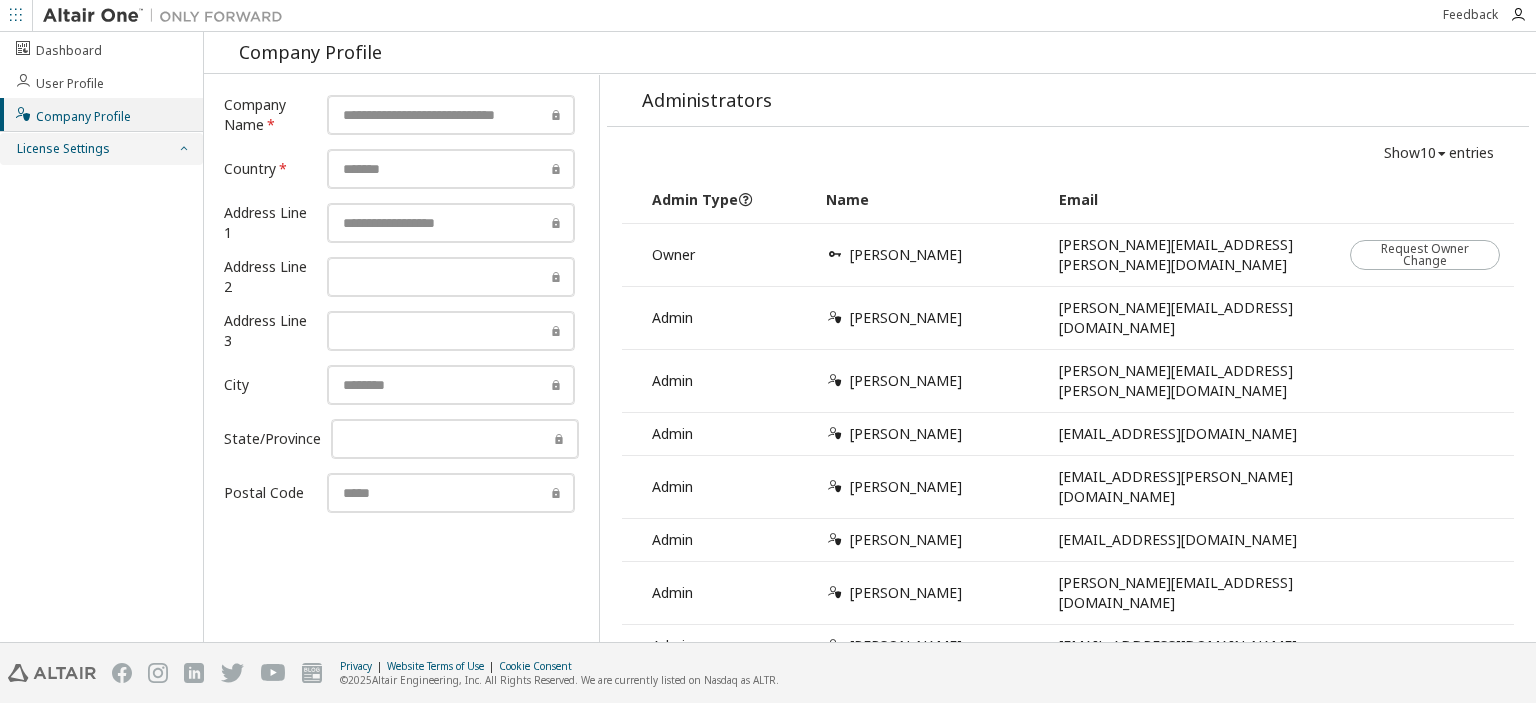 click on "License Settings" at bounding box center (101, 149) 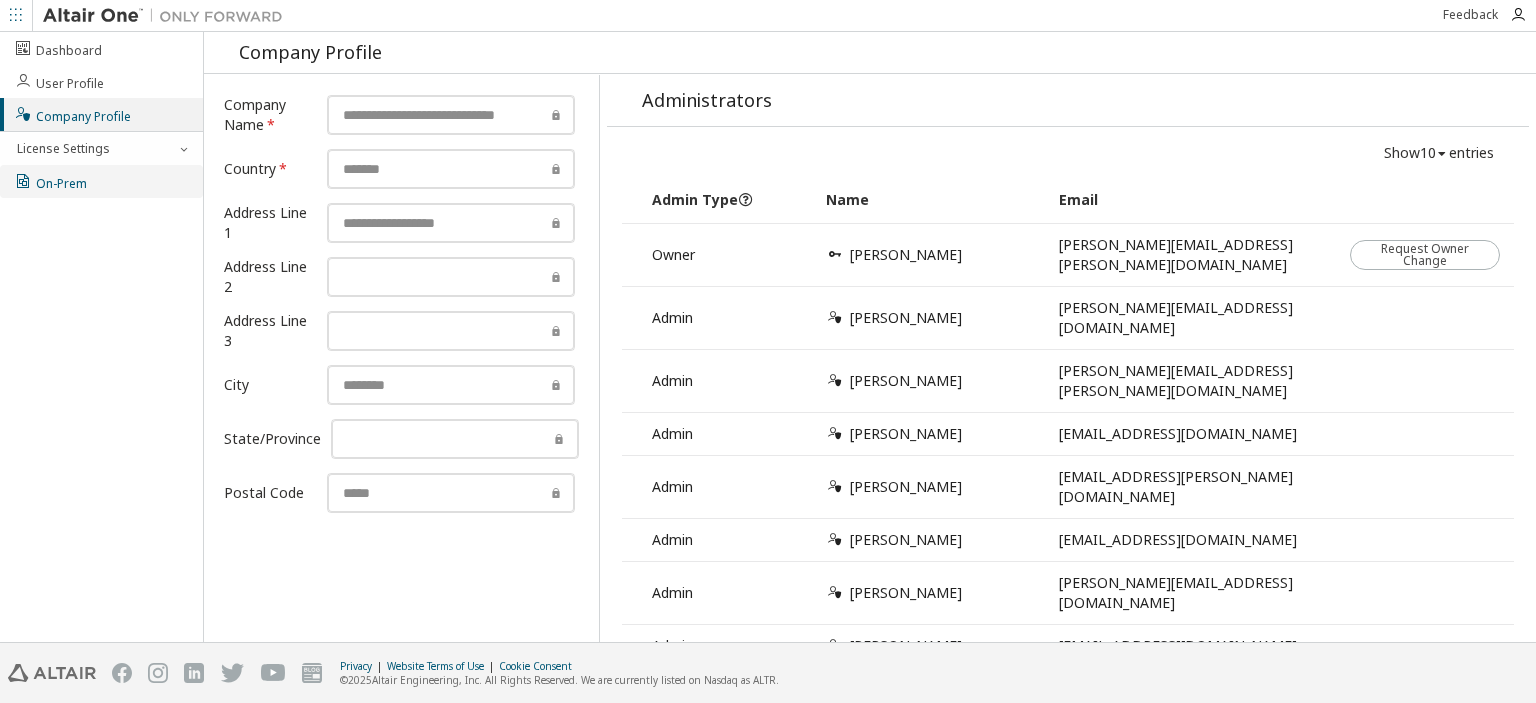 click on "On-Prem" at bounding box center [101, 181] 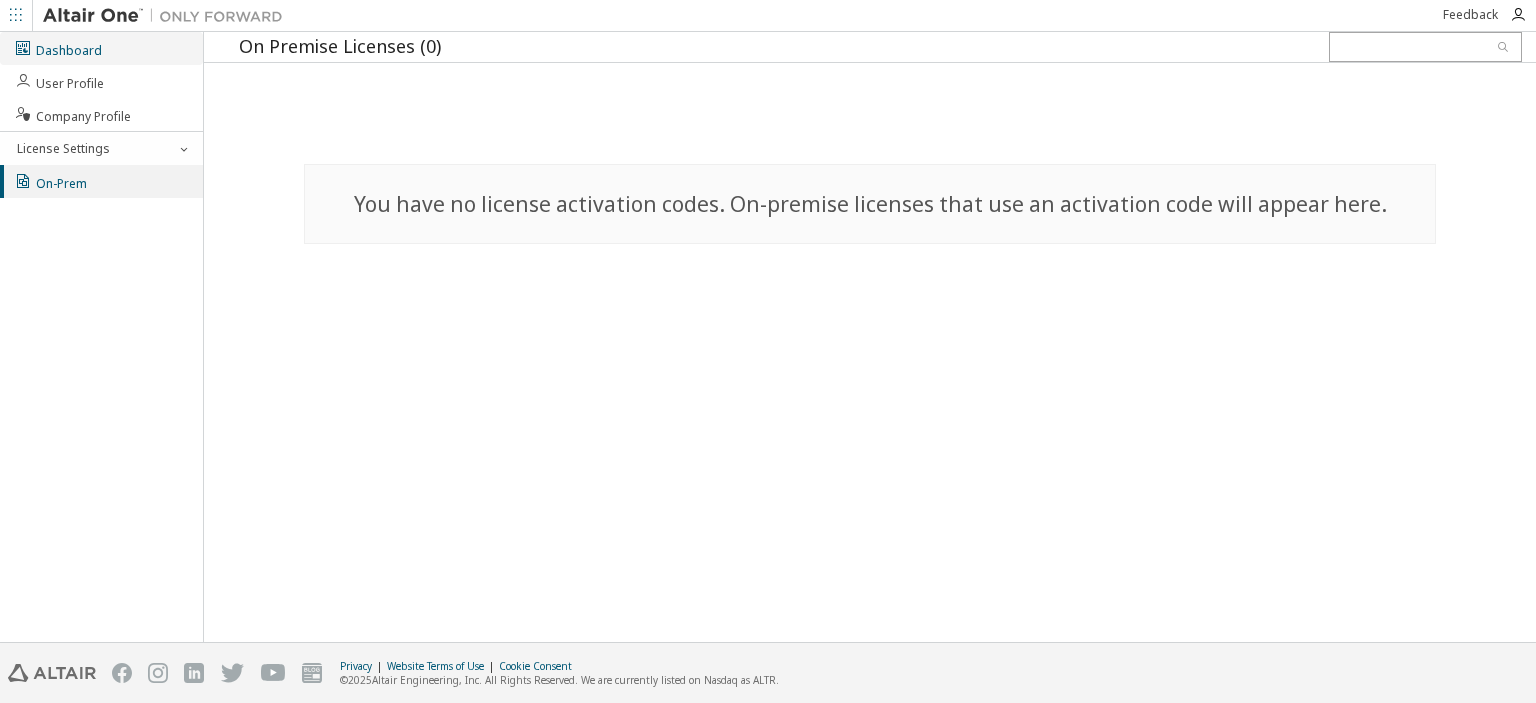 click on "Dashboard" at bounding box center (58, 48) 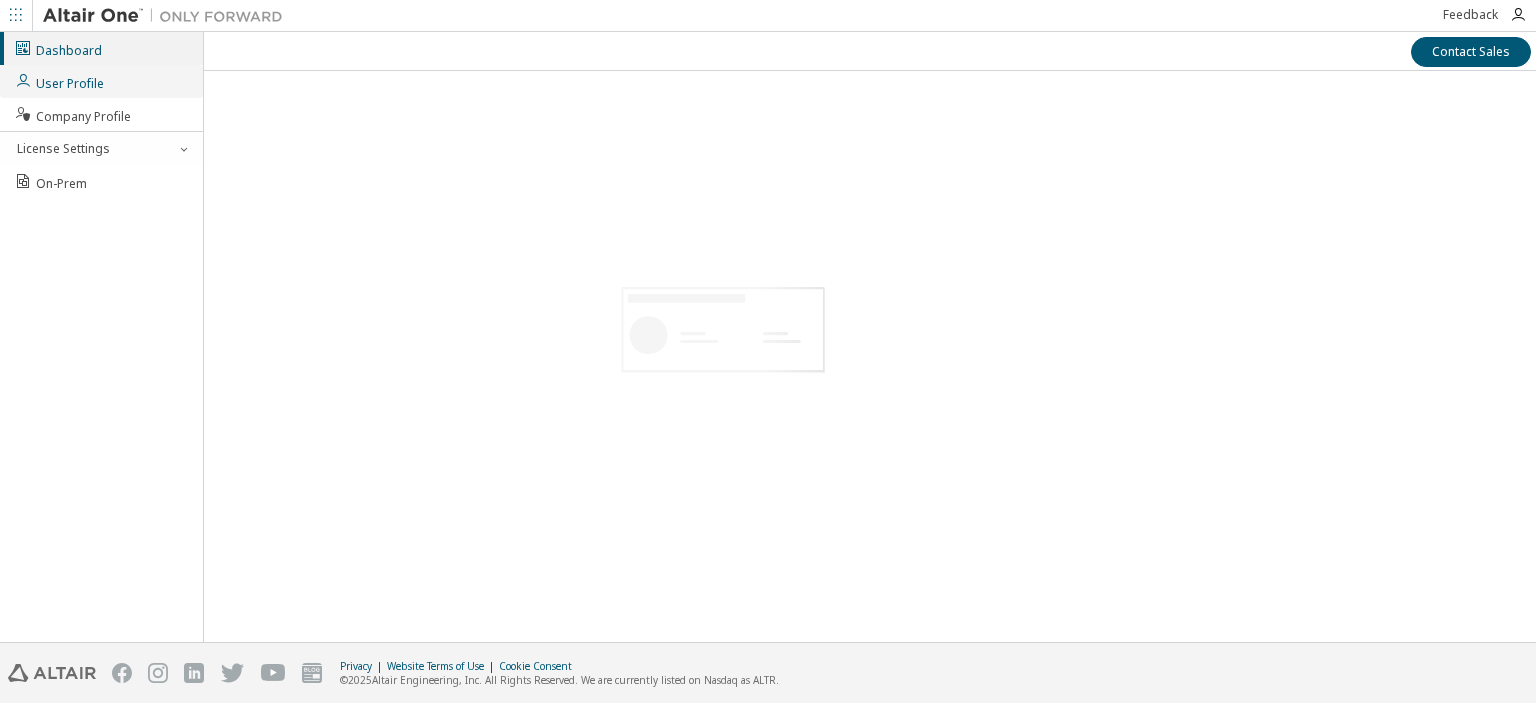 click on "User Profile" at bounding box center [59, 81] 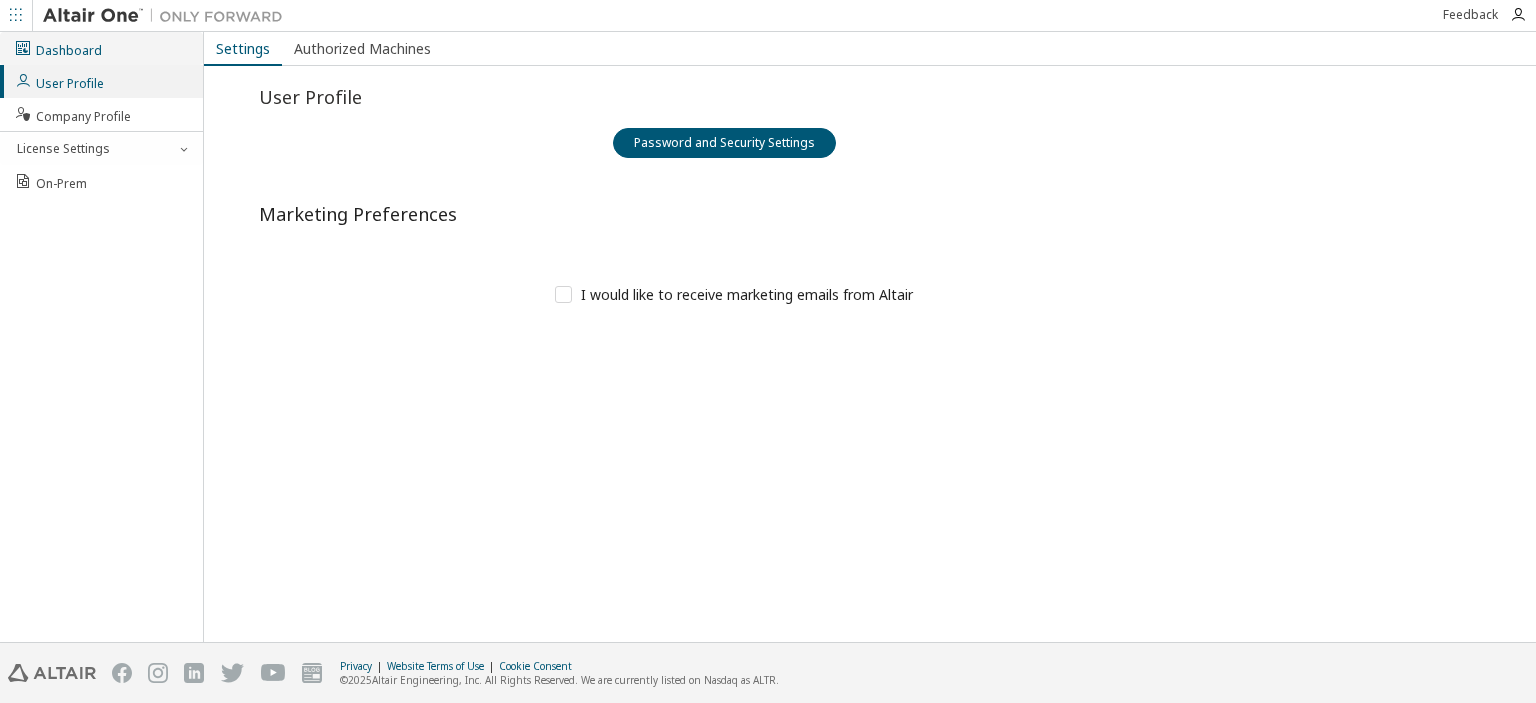 click on "Dashboard" at bounding box center (58, 48) 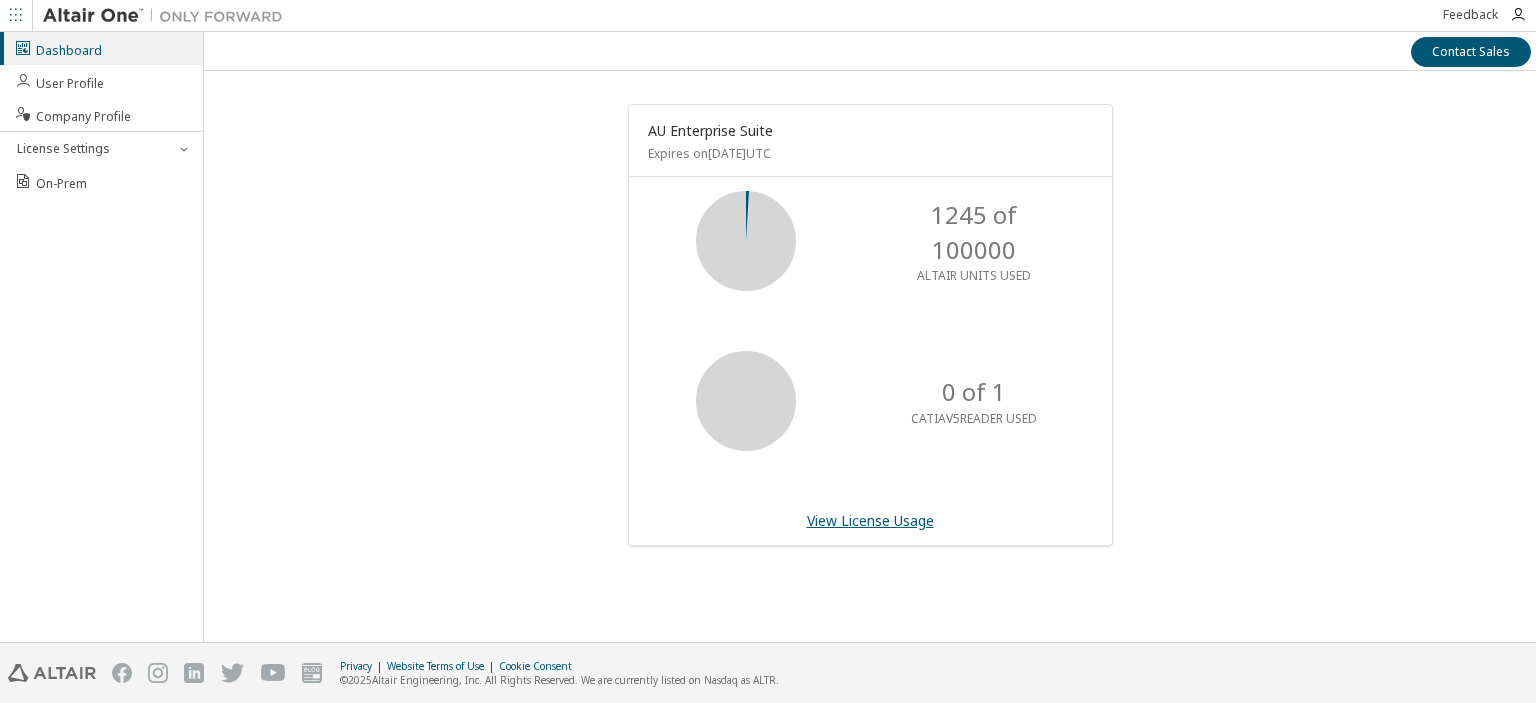 click on "View License Usage" at bounding box center (870, 520) 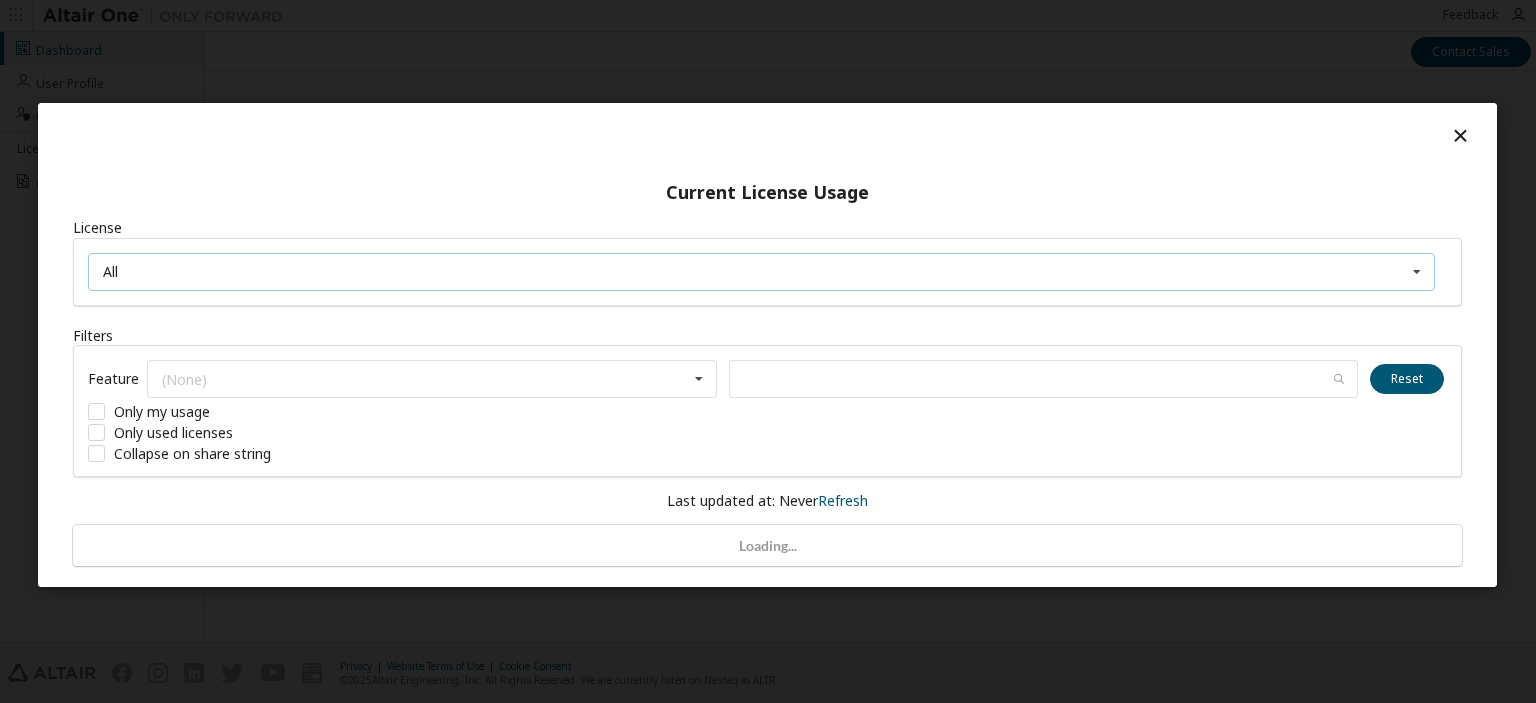 click on "All All 132340 - AU Enterprise Suite" at bounding box center [761, 272] 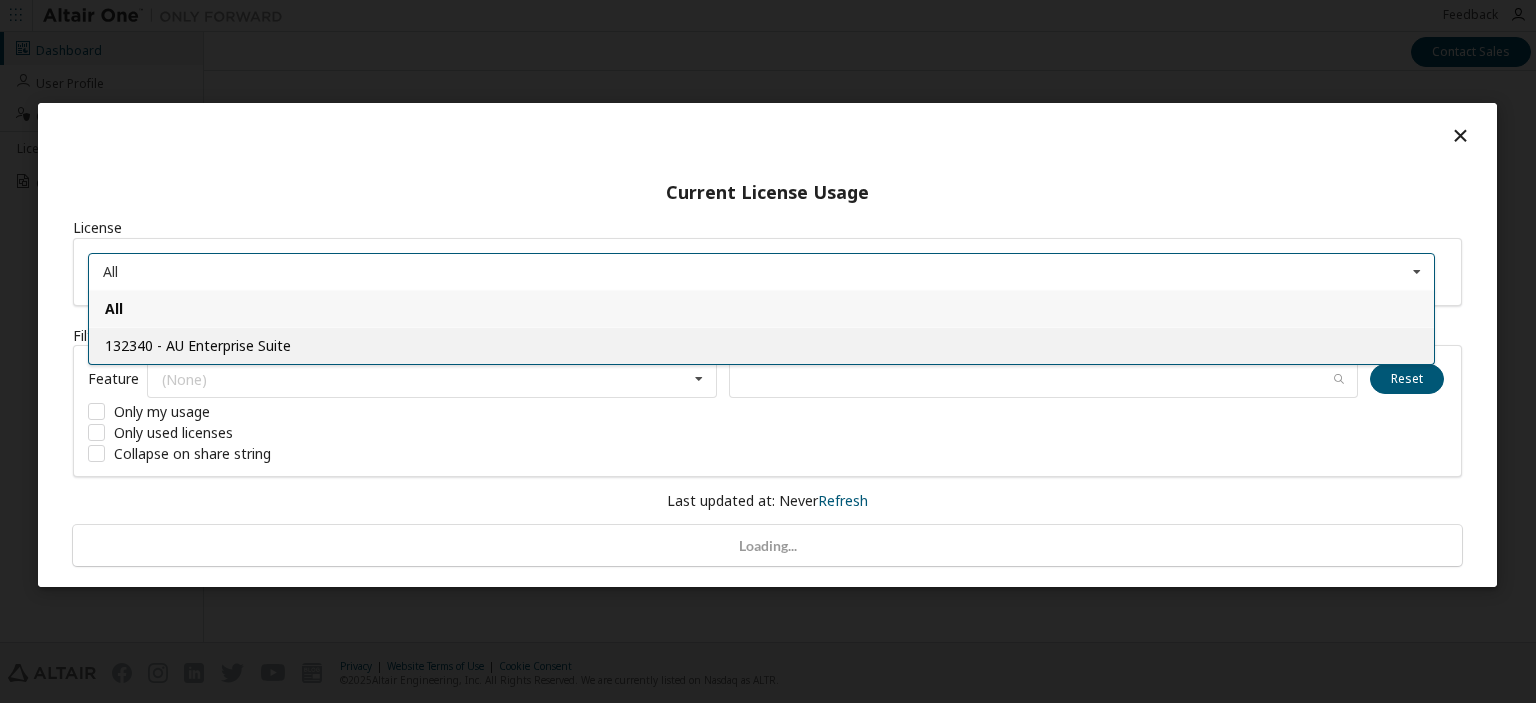 click on "132340 - AU Enterprise Suite" at bounding box center (761, 345) 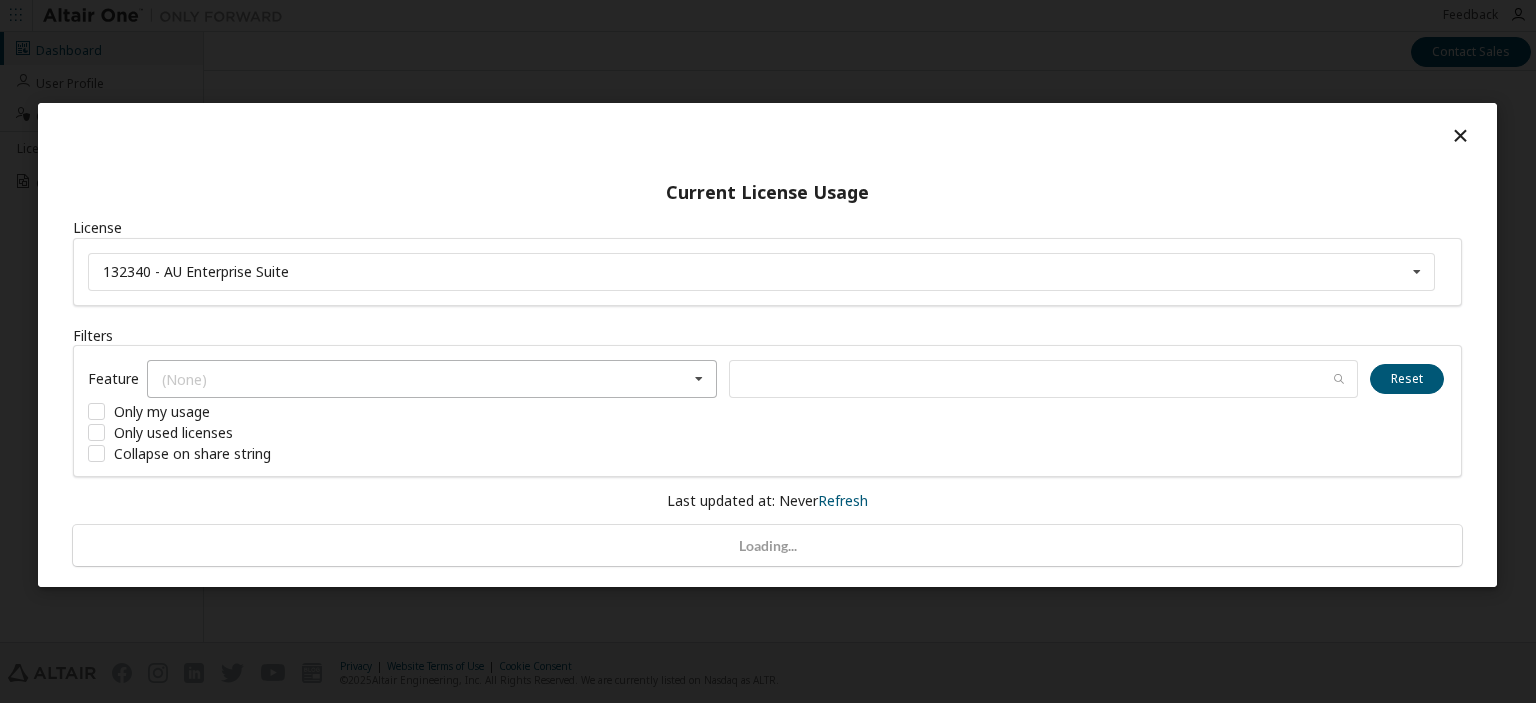click on "(None) No results found." at bounding box center (432, 379) 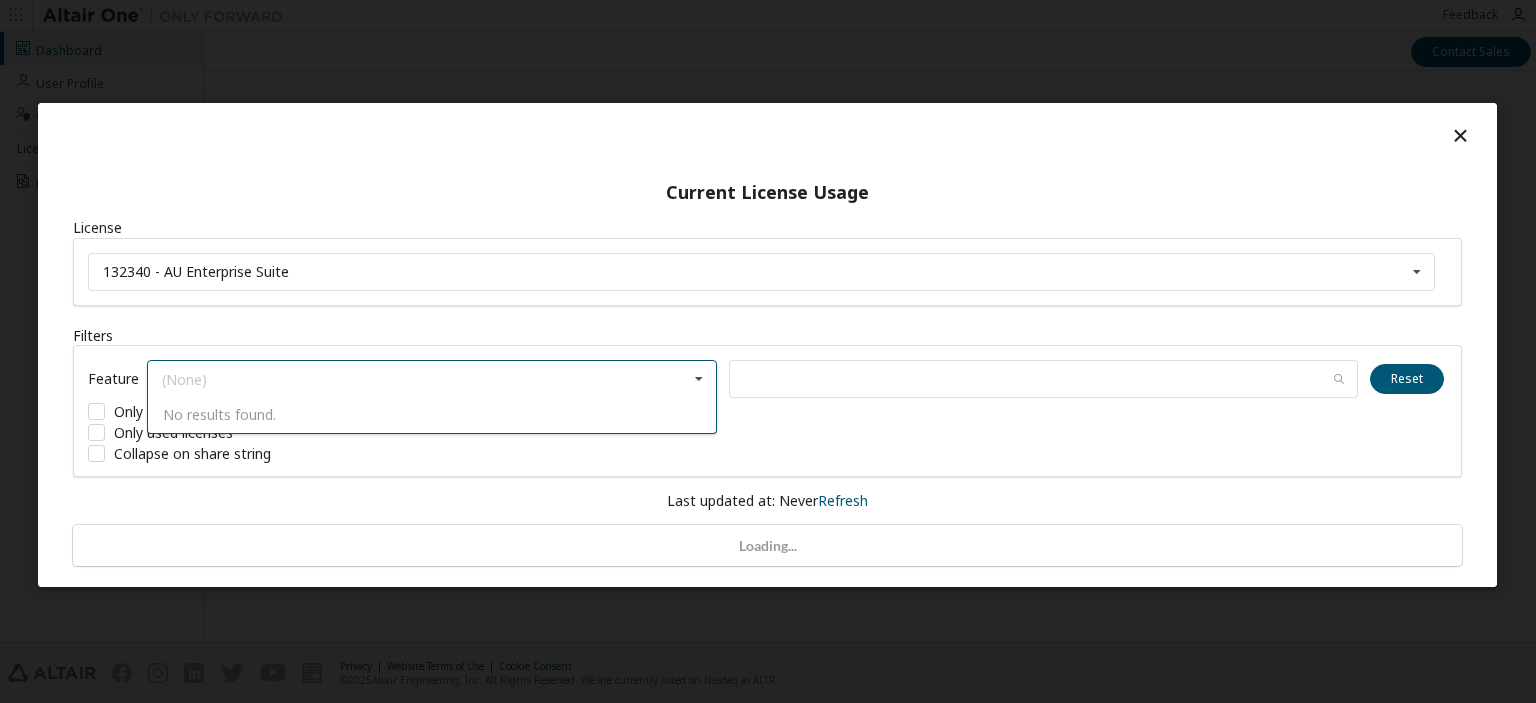 click on "(None) No results found." at bounding box center [432, 379] 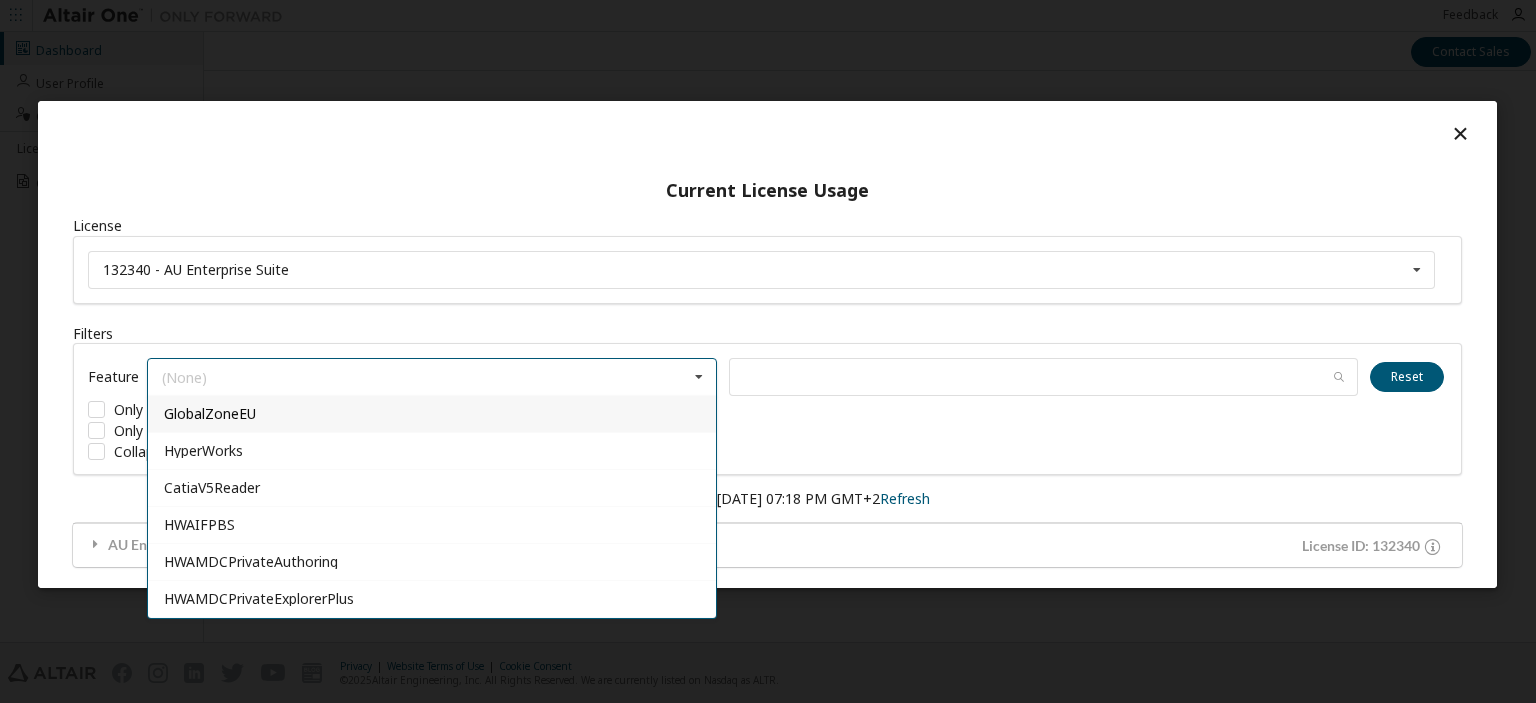 click at bounding box center (699, 377) 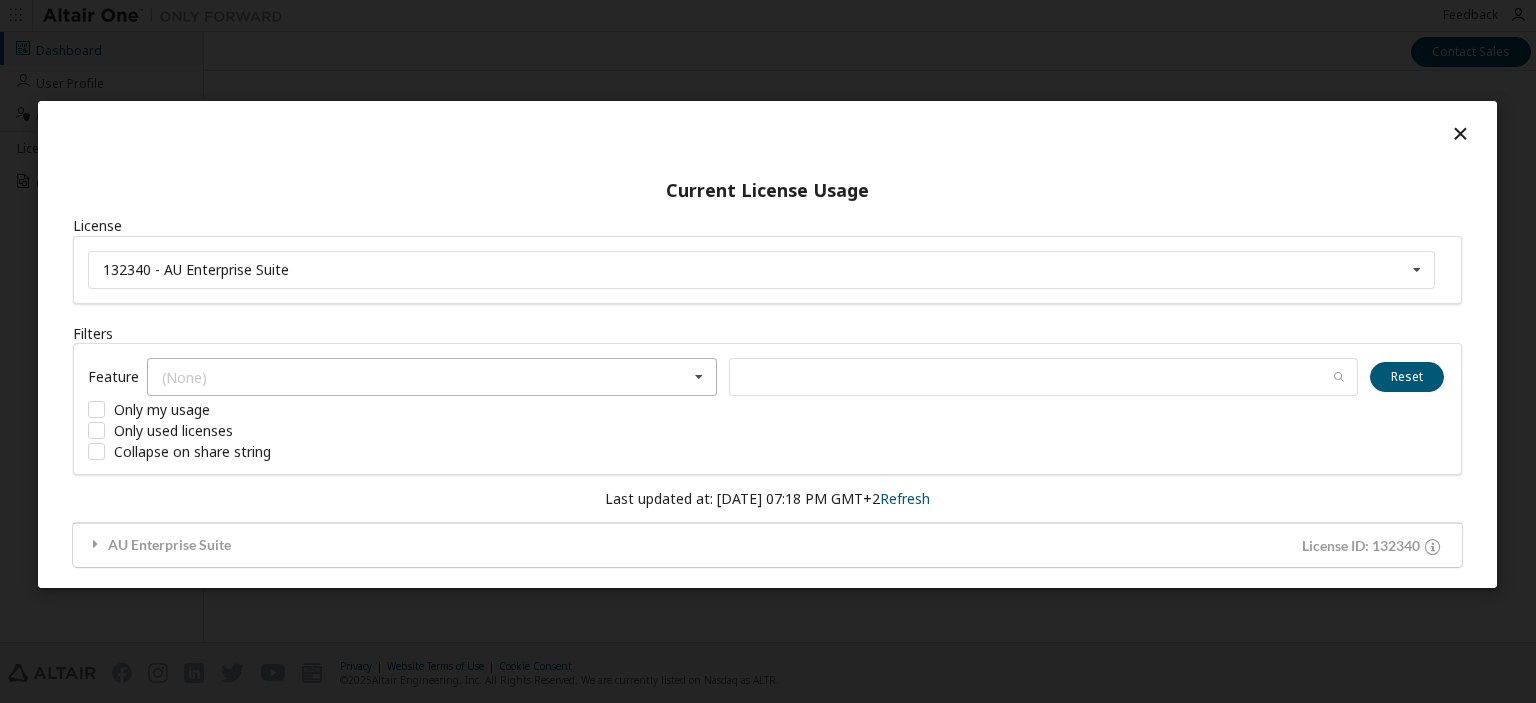 click at bounding box center [699, 377] 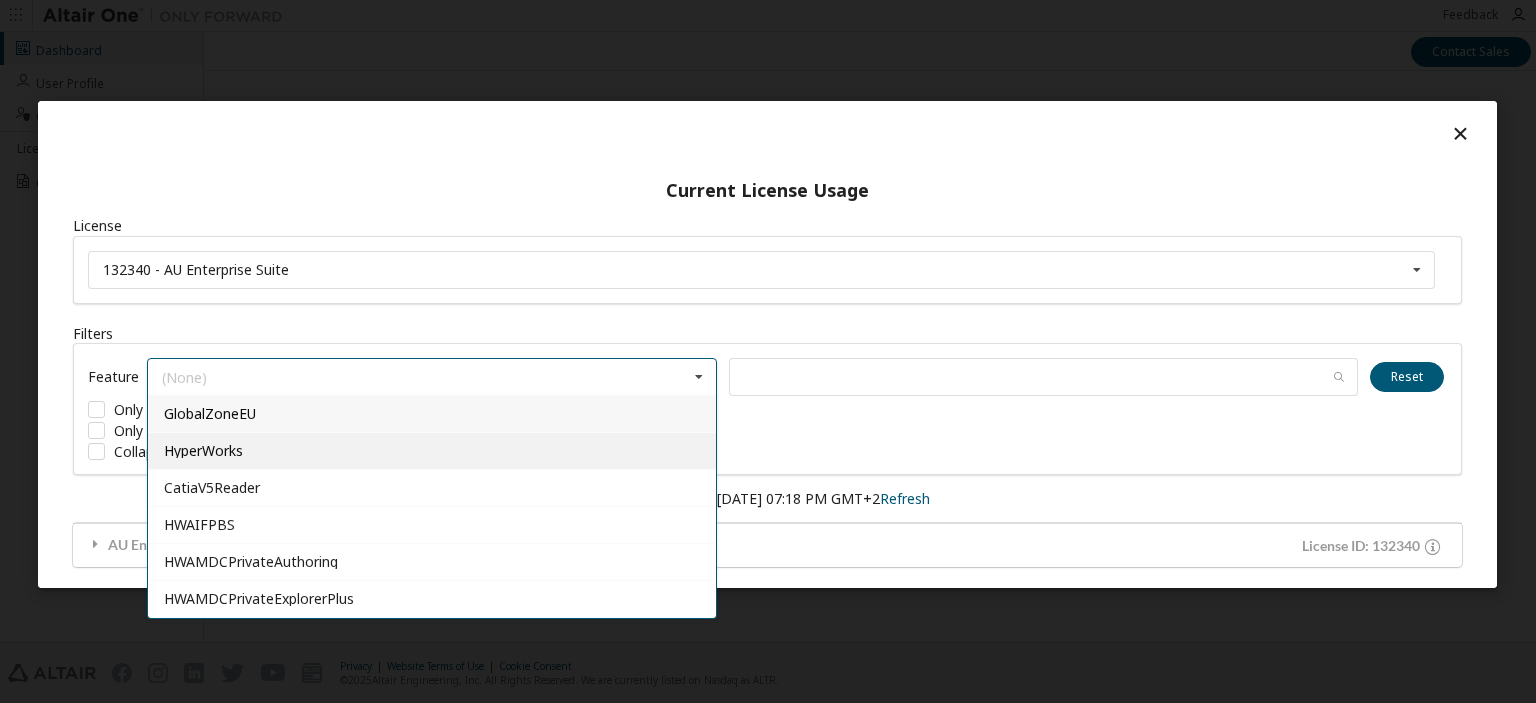 click on "HyperWorks" at bounding box center [432, 451] 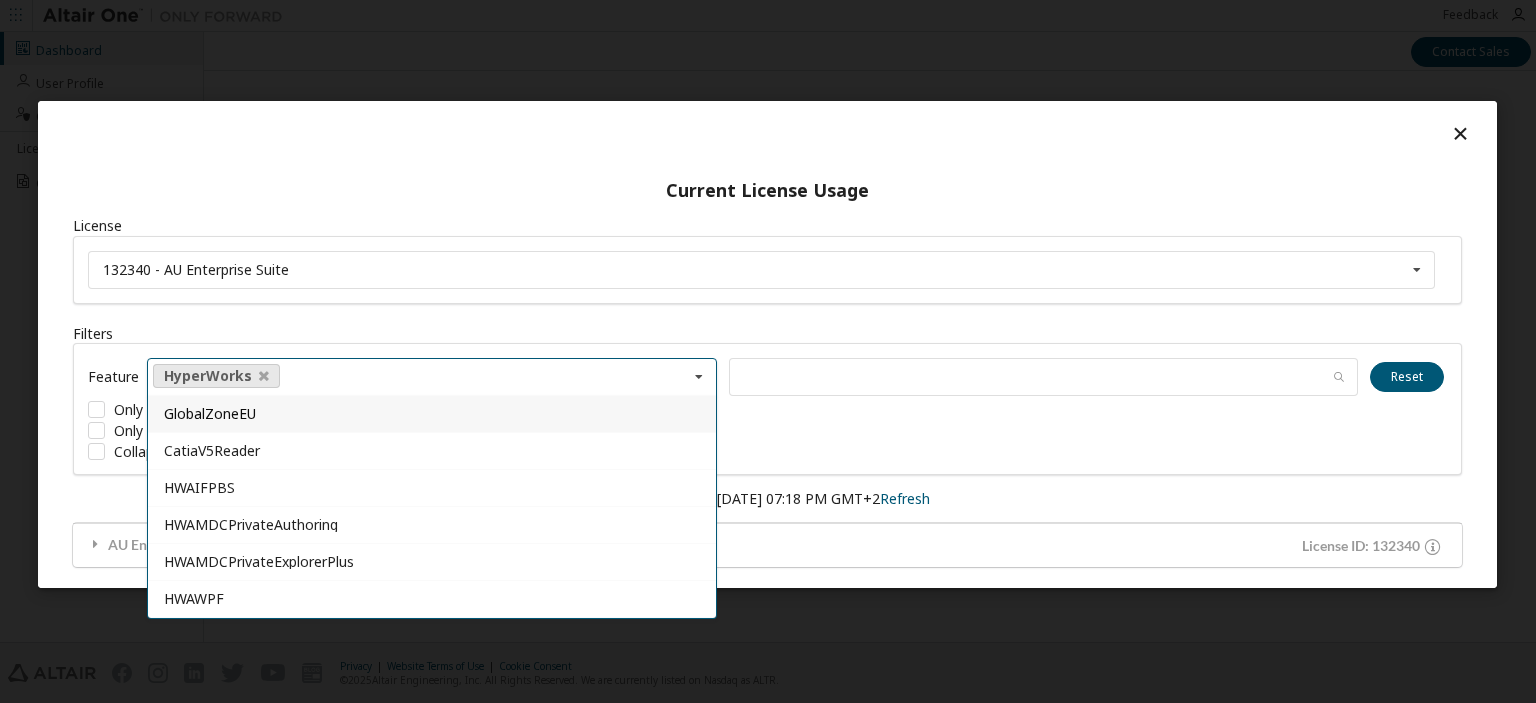 click at bounding box center [699, 377] 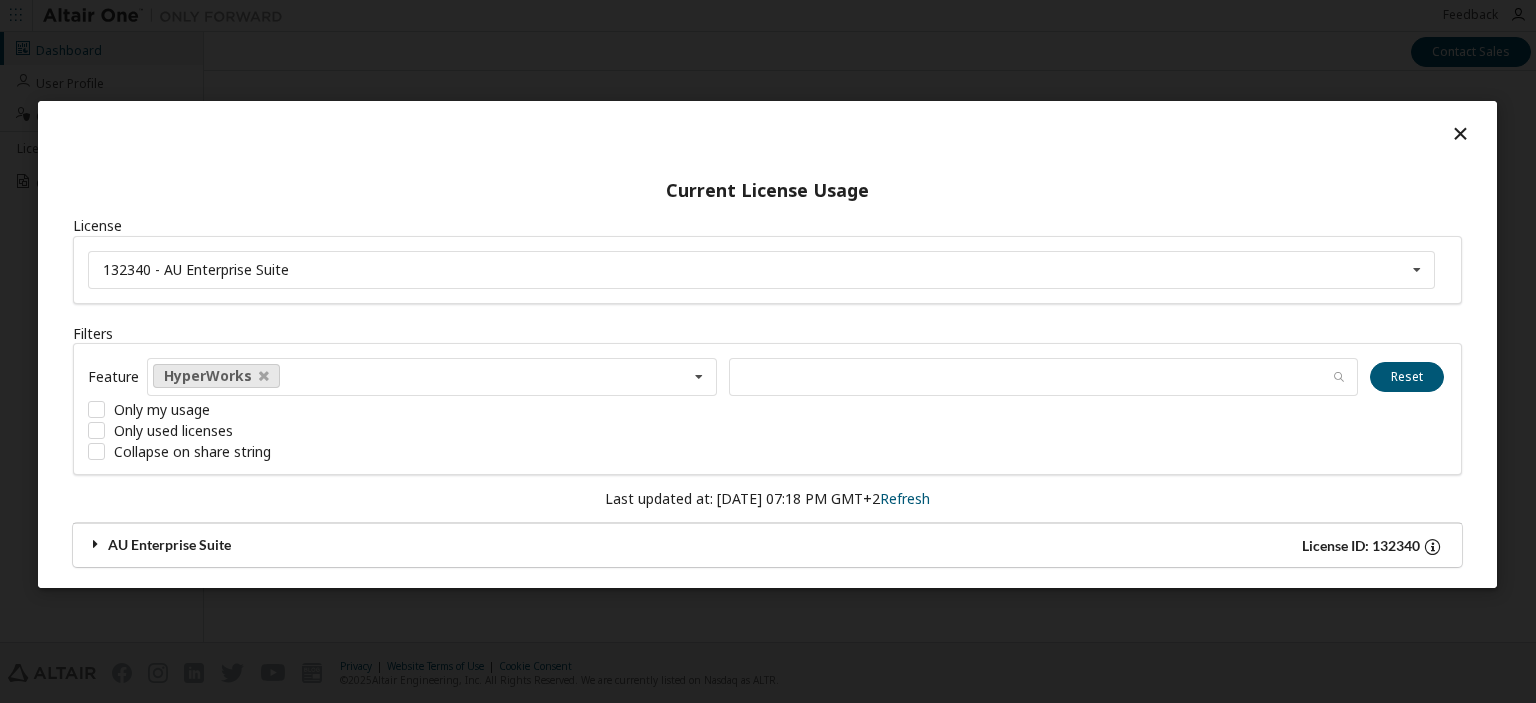 click at bounding box center [96, 544] 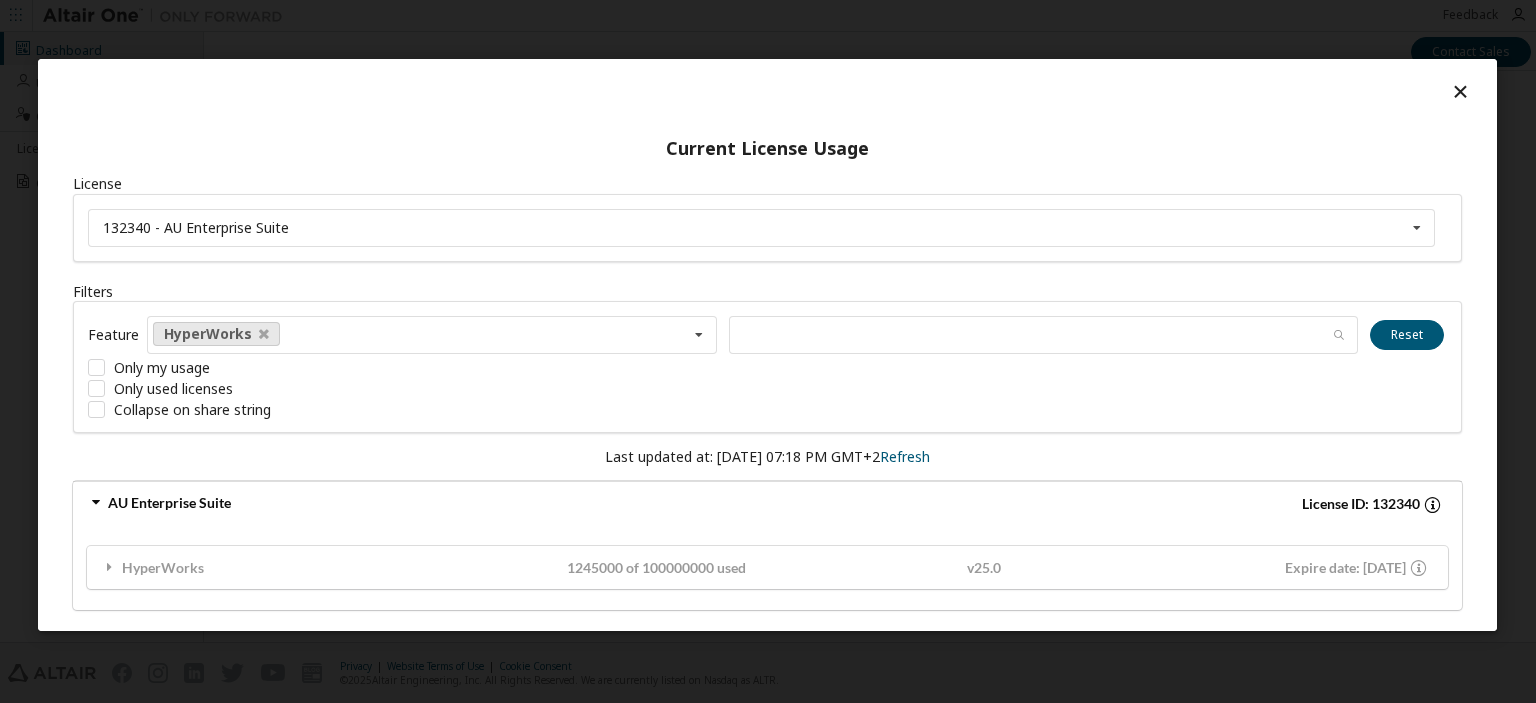 click at bounding box center (1432, 503) 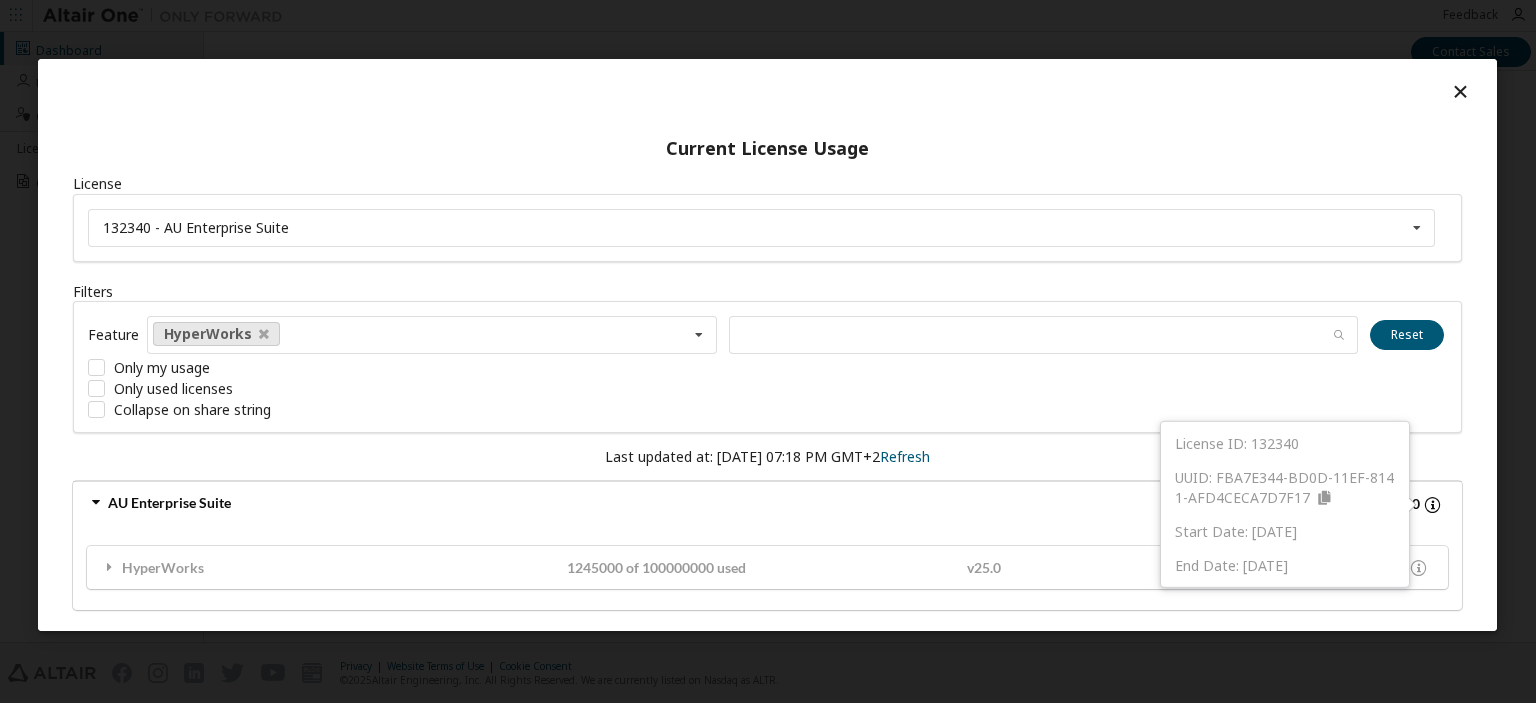 click at bounding box center (1432, 503) 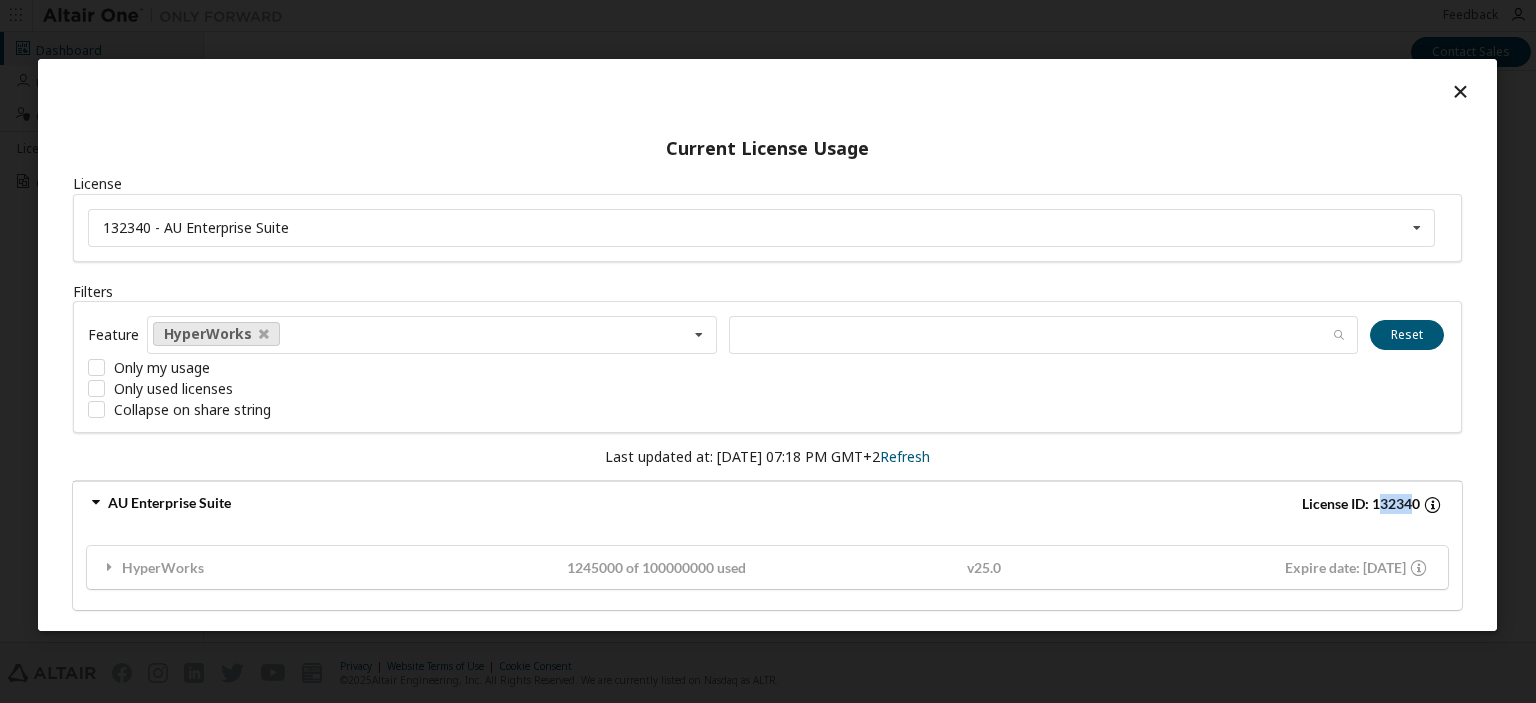 drag, startPoint x: 1376, startPoint y: 502, endPoint x: 1410, endPoint y: 496, distance: 34.525352 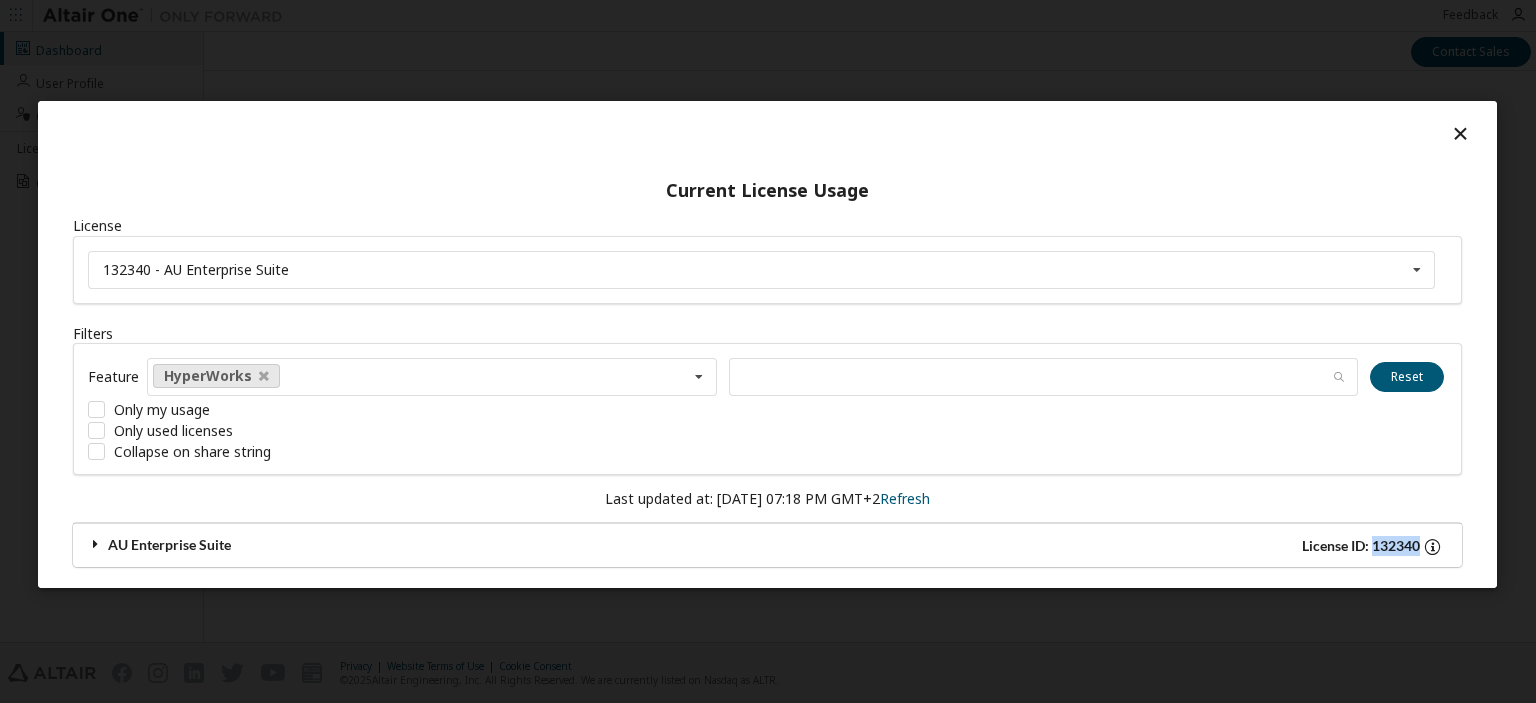drag, startPoint x: 1374, startPoint y: 550, endPoint x: 1417, endPoint y: 546, distance: 43.185646 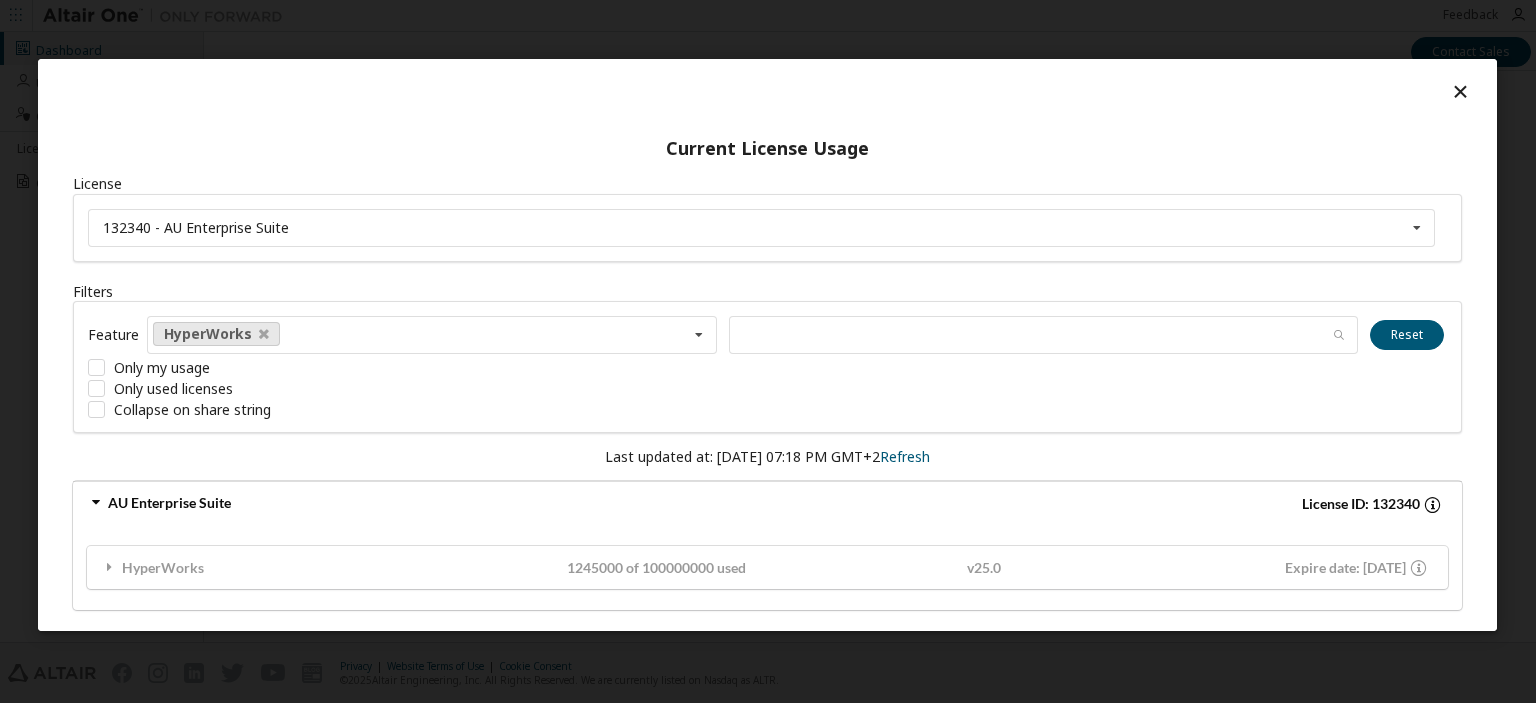 click on "License ID: 132340" at bounding box center [1108, 503] 